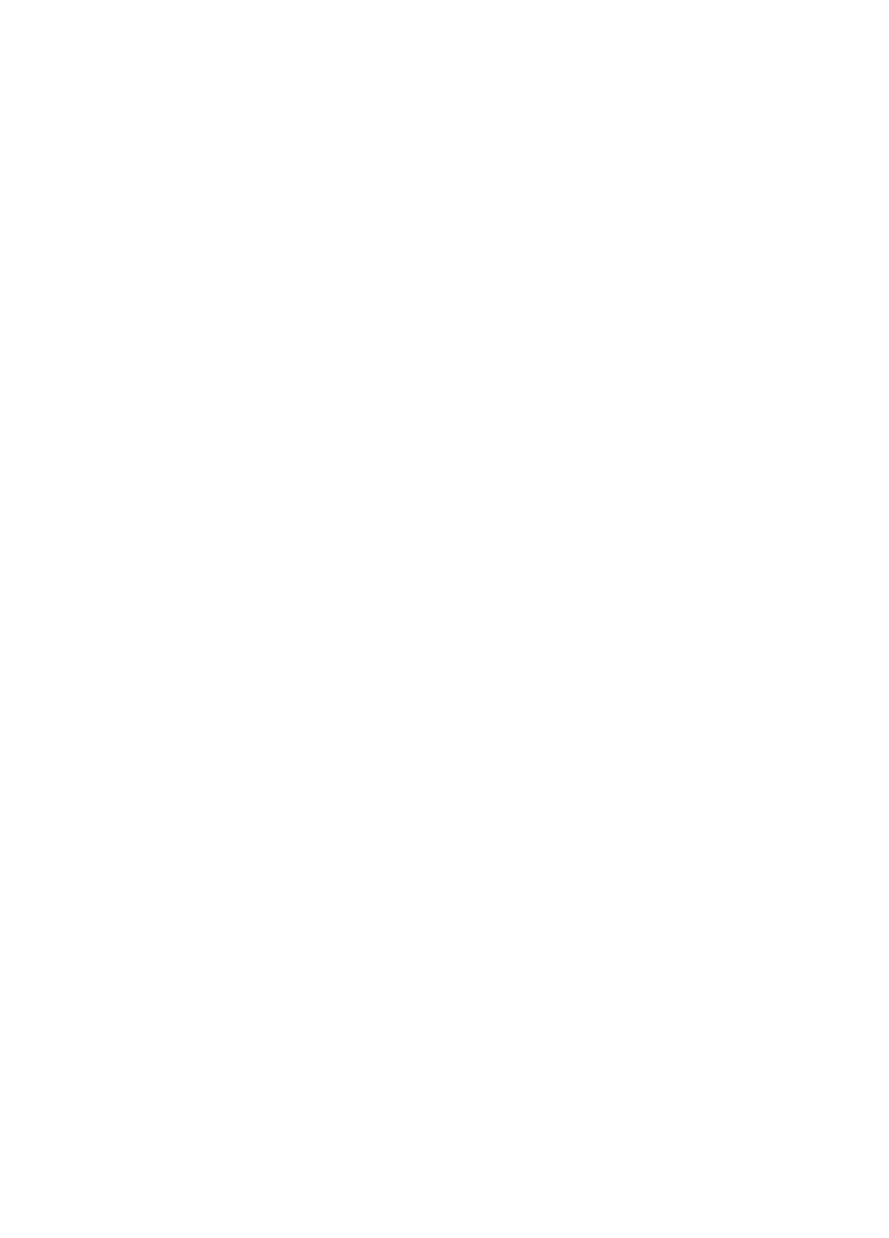 scroll, scrollTop: 0, scrollLeft: 0, axis: both 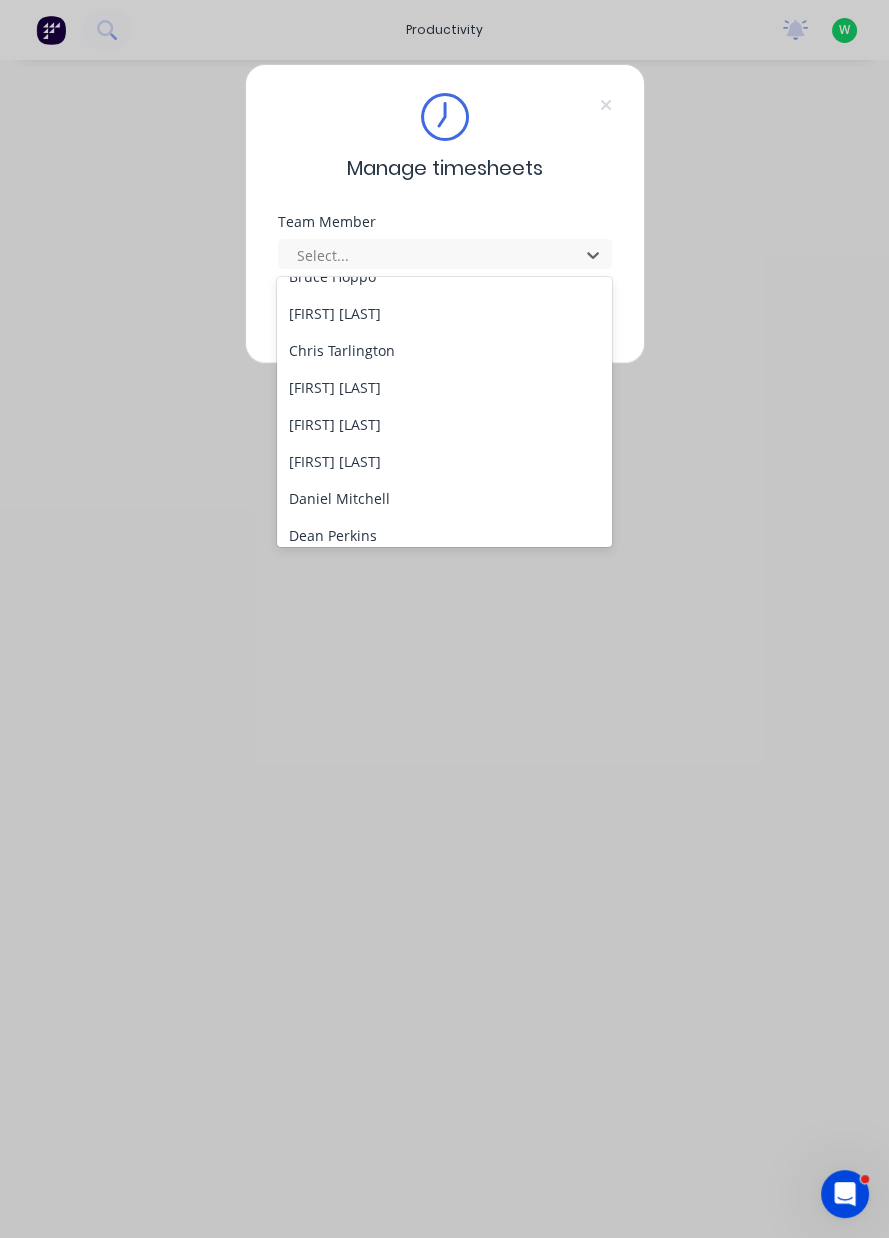 click on "[FIRST] [LAST]" at bounding box center (444, 461) 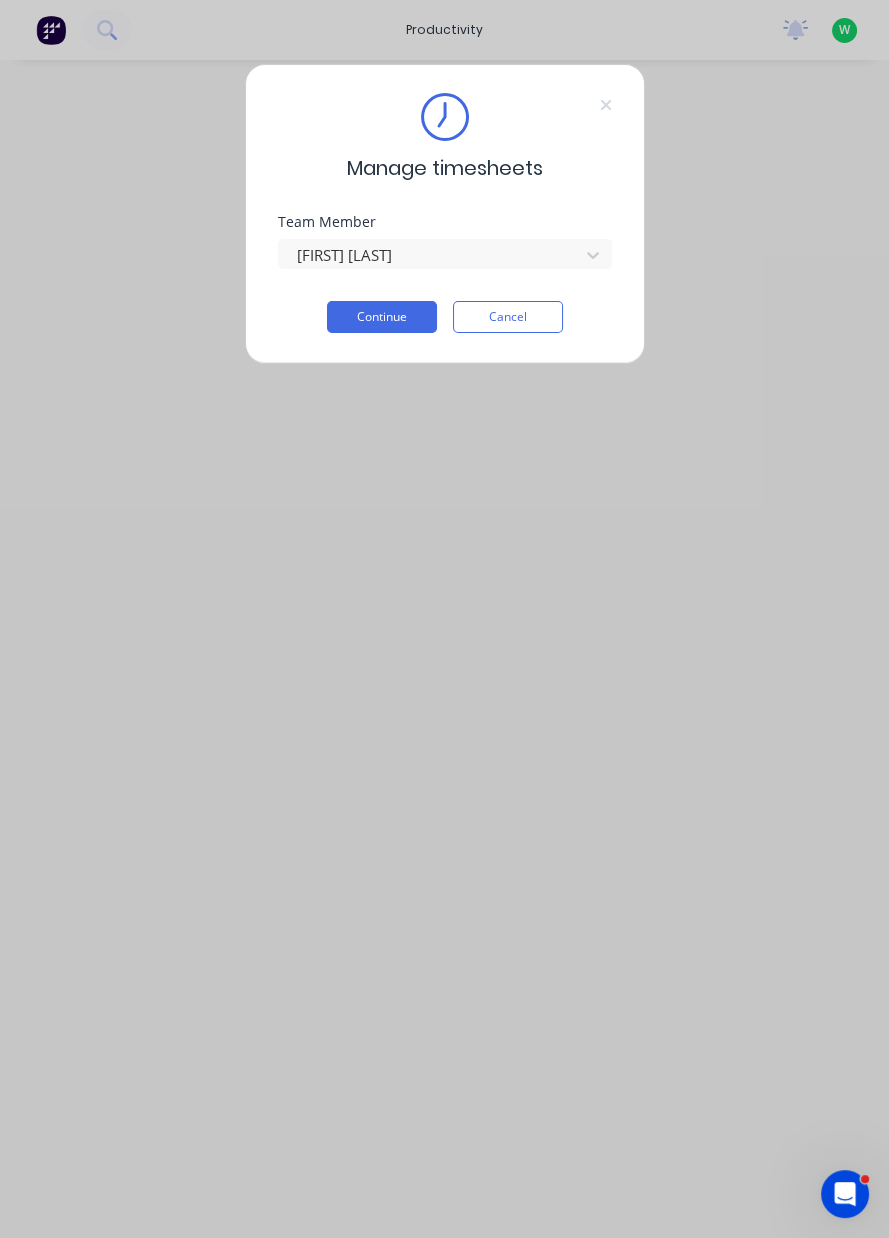 click on "Continue" at bounding box center (382, 317) 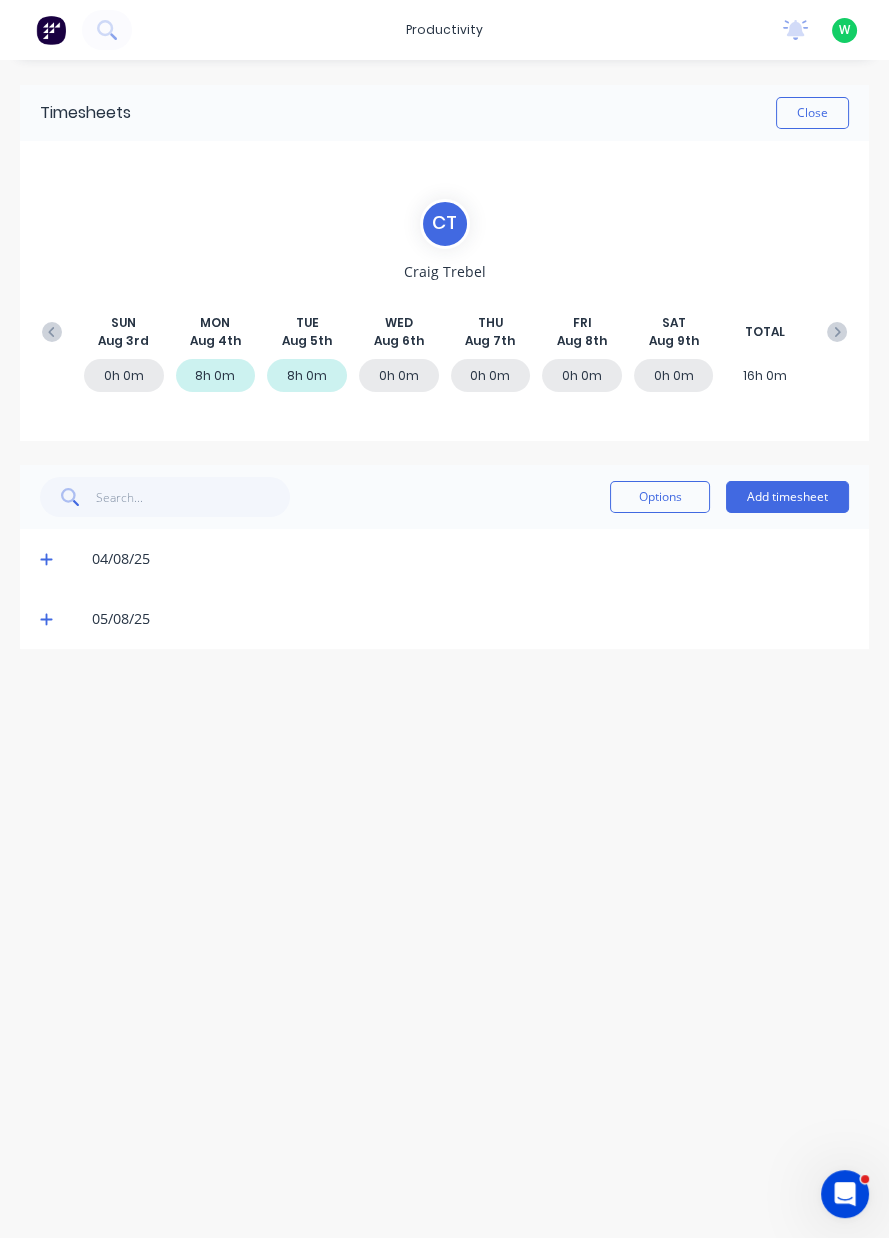 click on "Add timesheet" at bounding box center [787, 497] 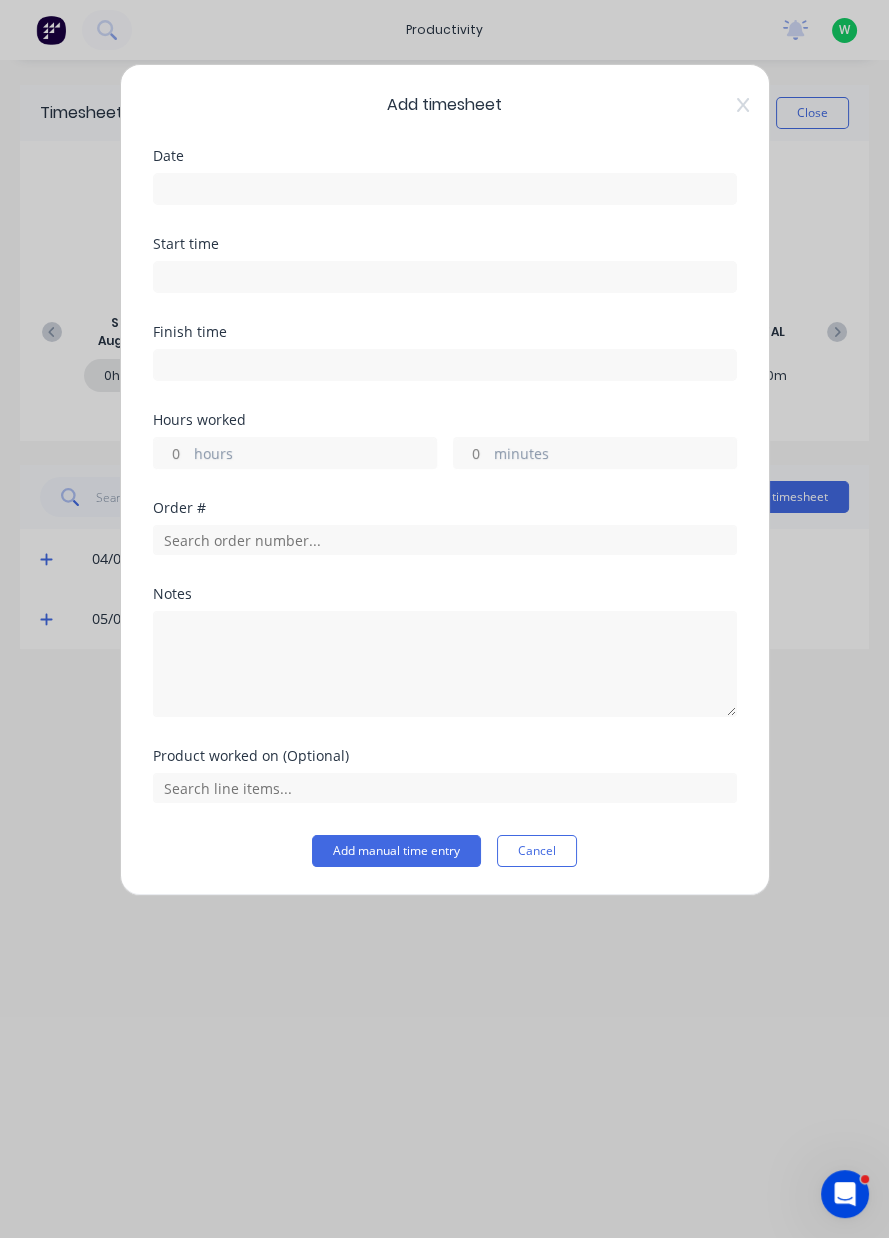 click at bounding box center (445, 189) 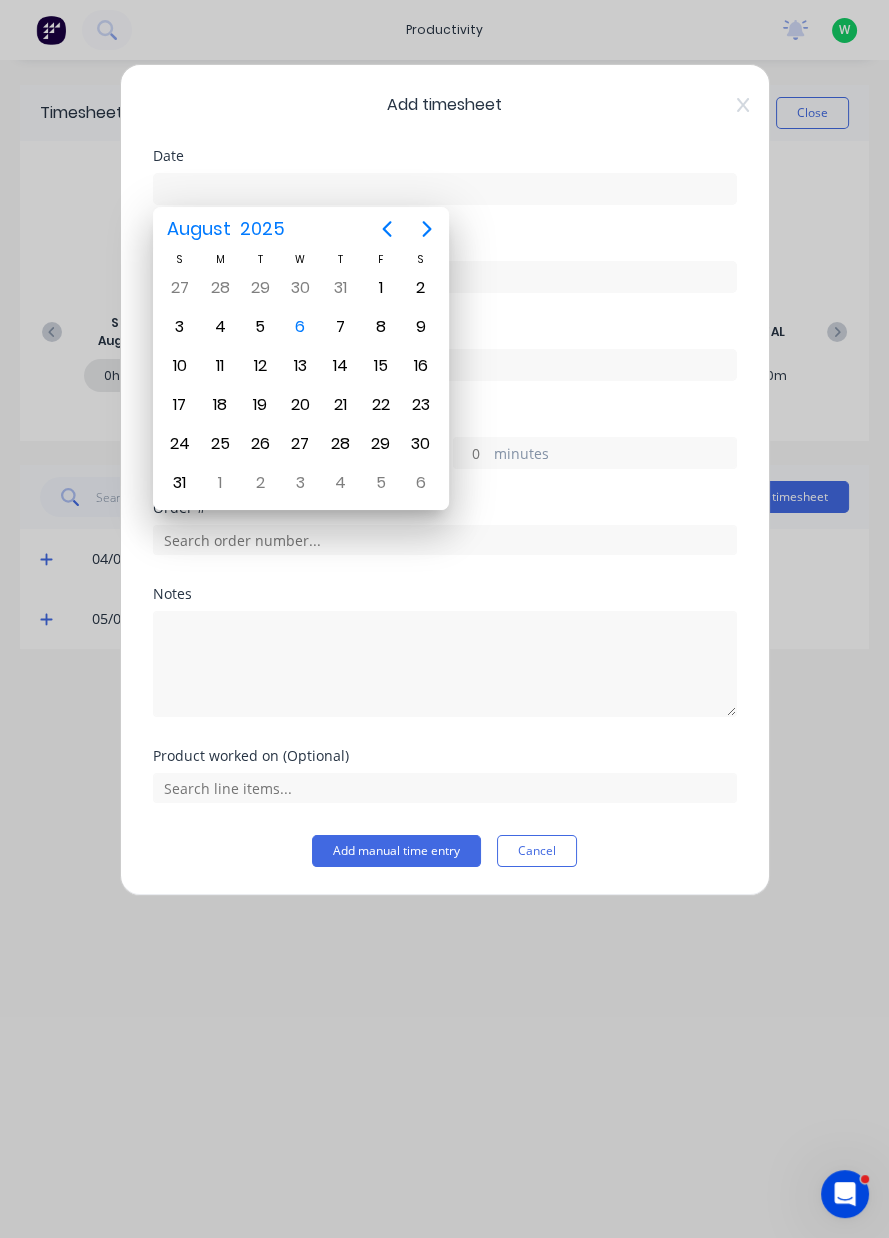 click on "6" at bounding box center [300, 327] 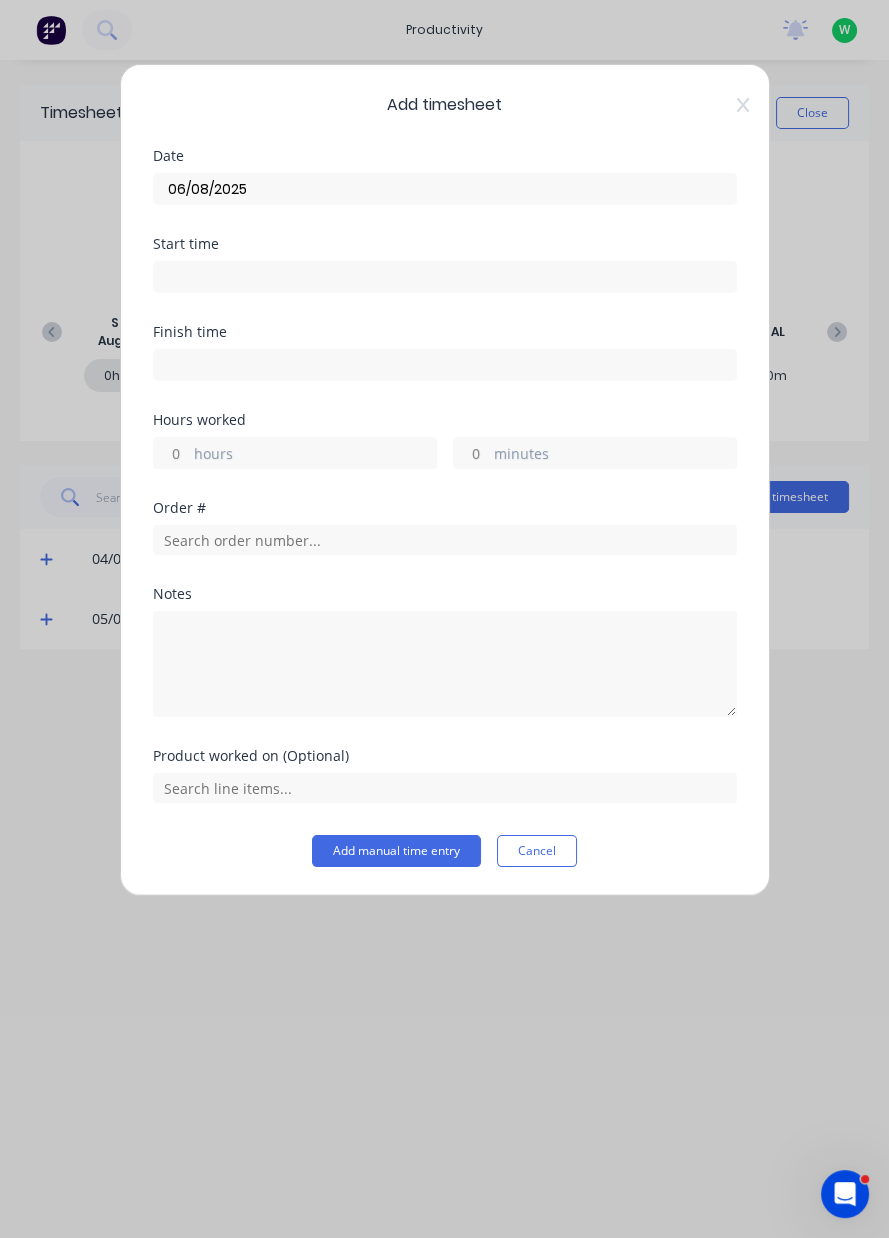 click on "hours" at bounding box center [315, 455] 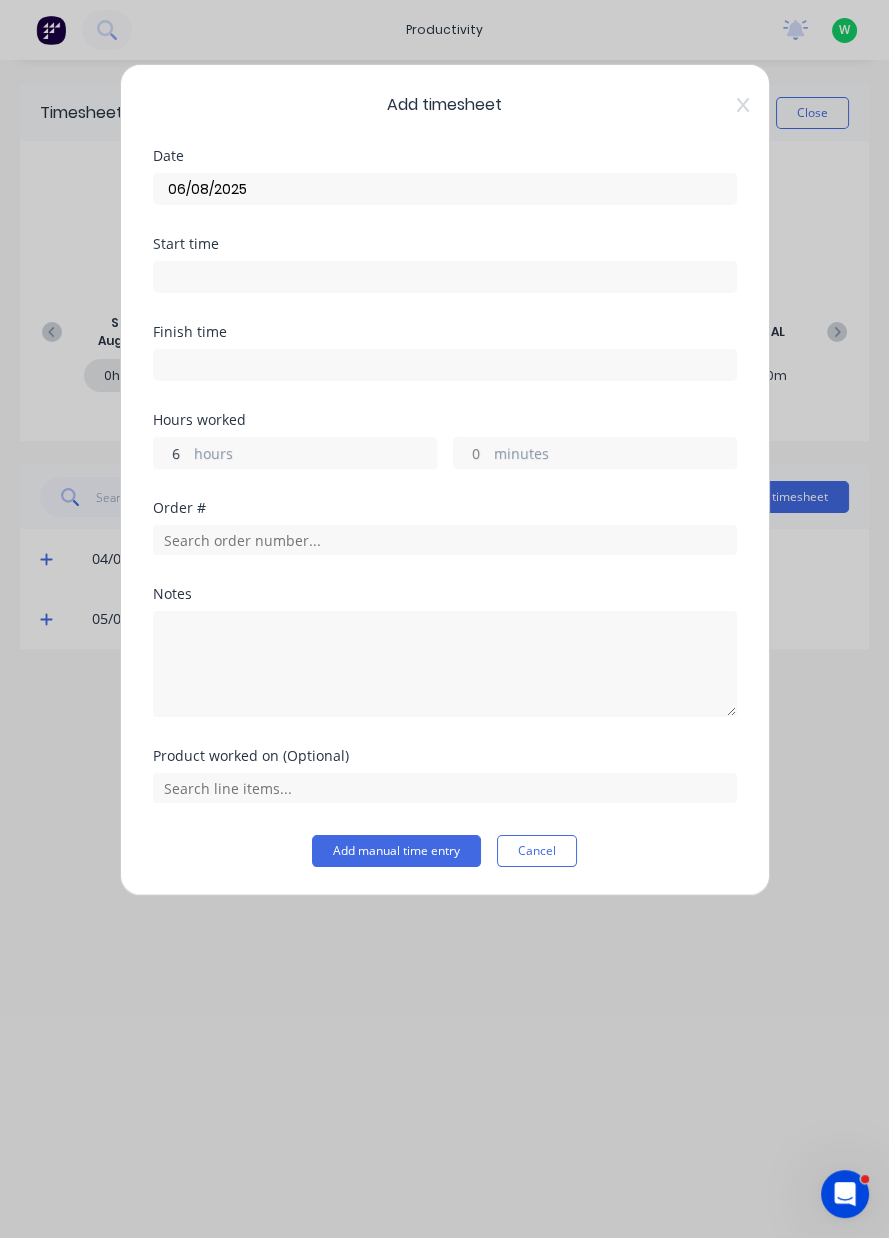 type on "6" 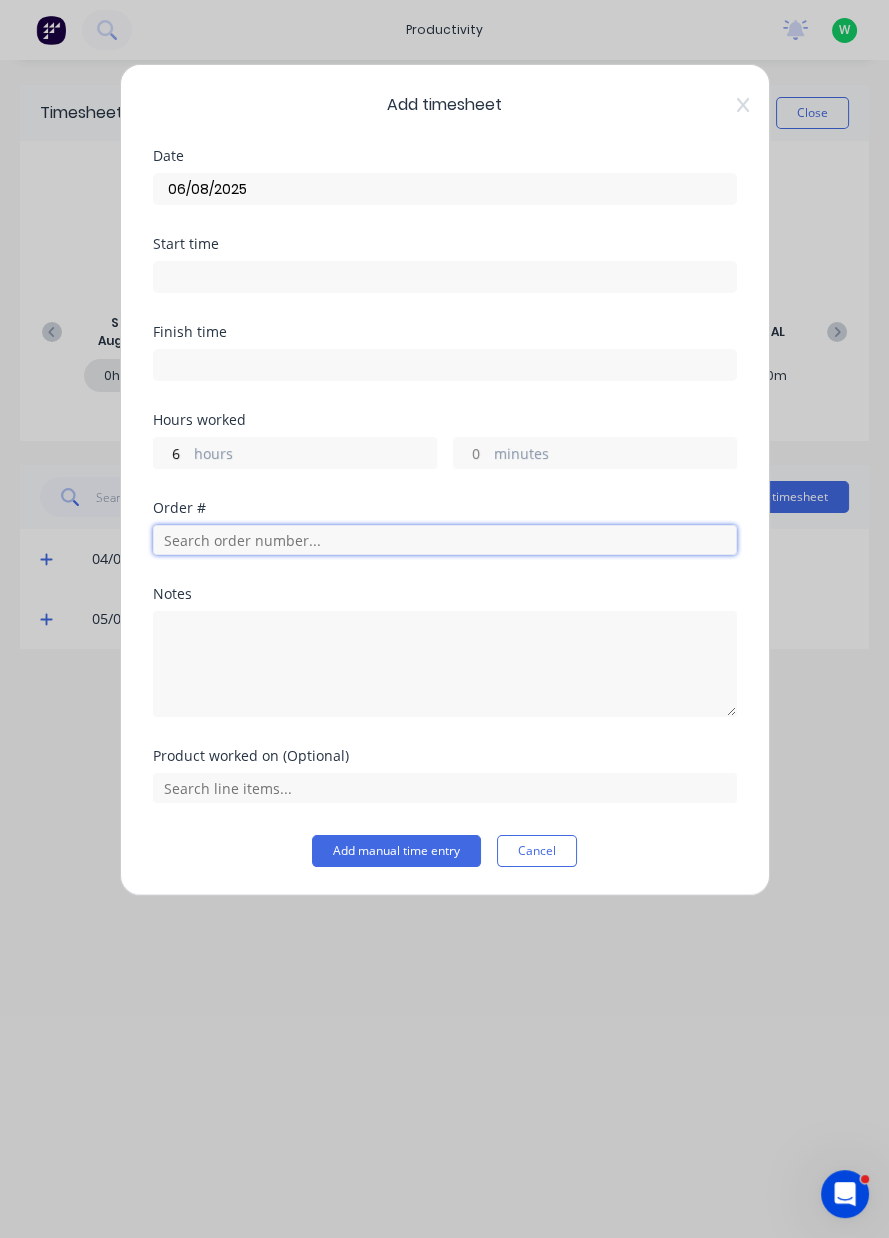 click at bounding box center (445, 540) 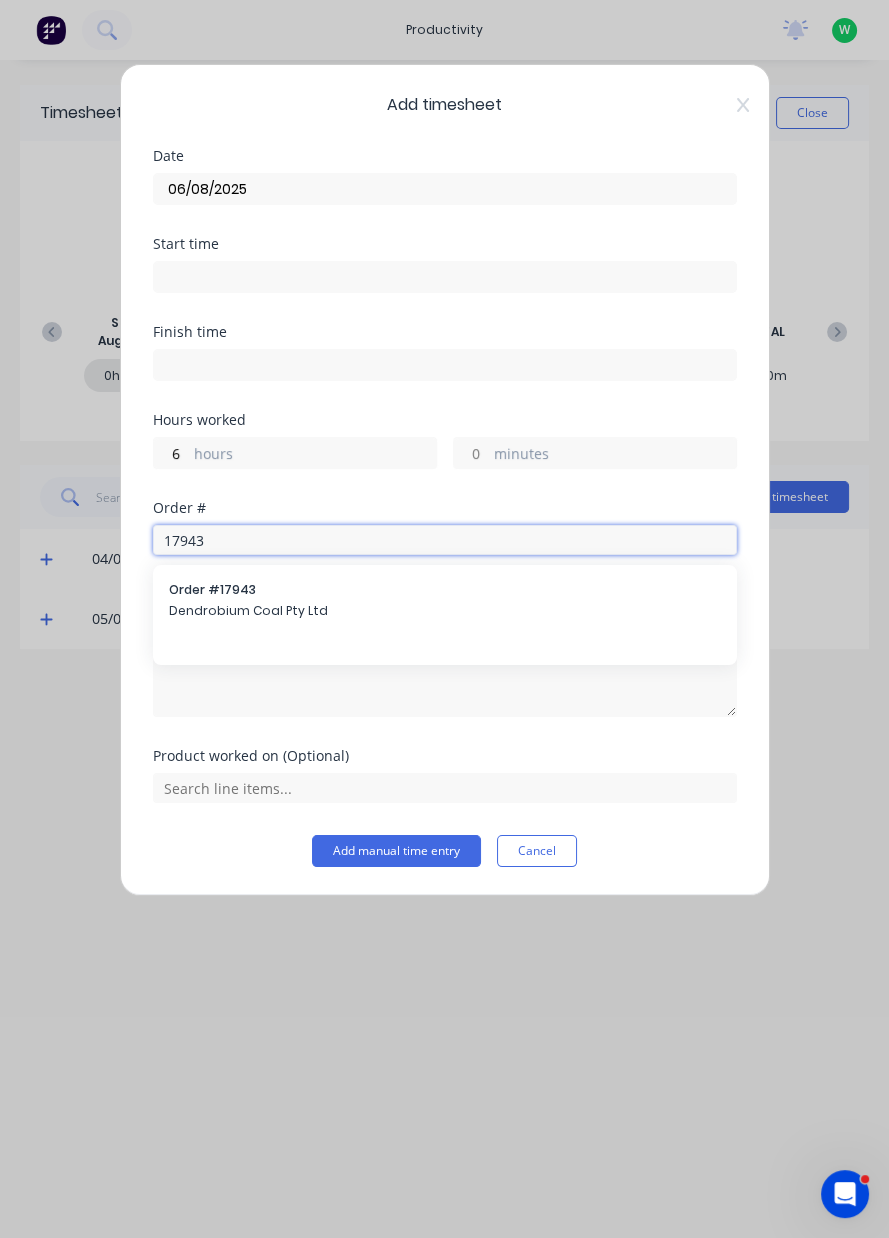 type on "17943" 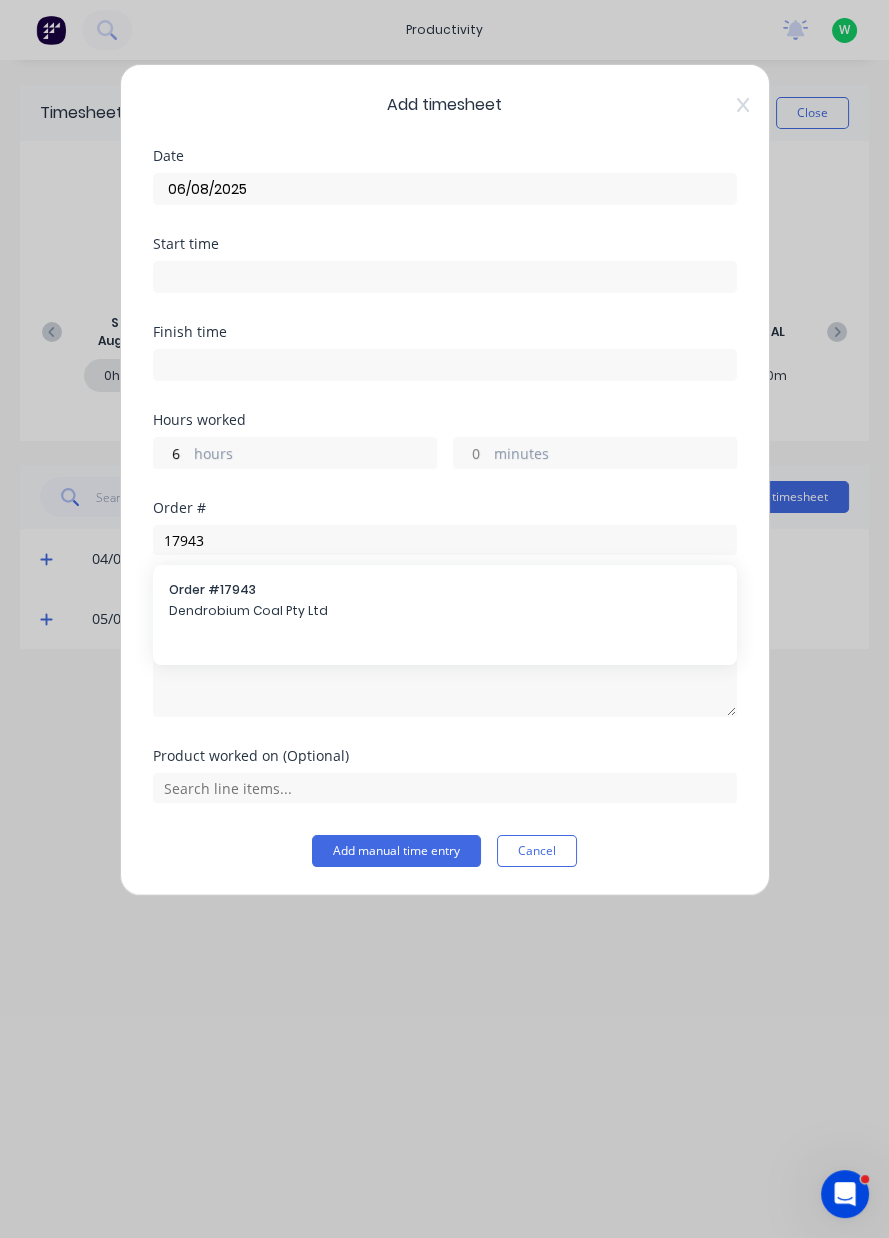 click on "Dendrobium Coal Pty Ltd" at bounding box center [445, 611] 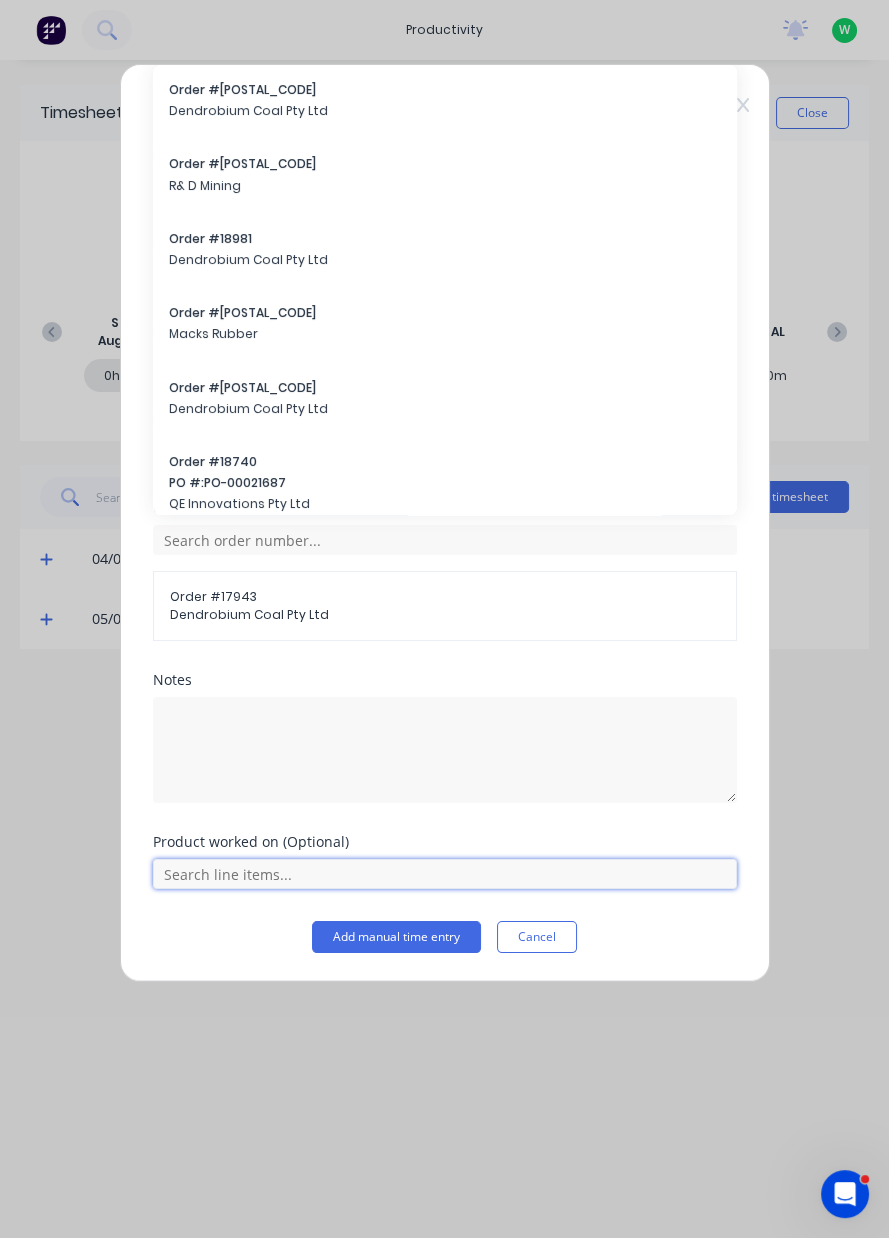 click at bounding box center (445, 874) 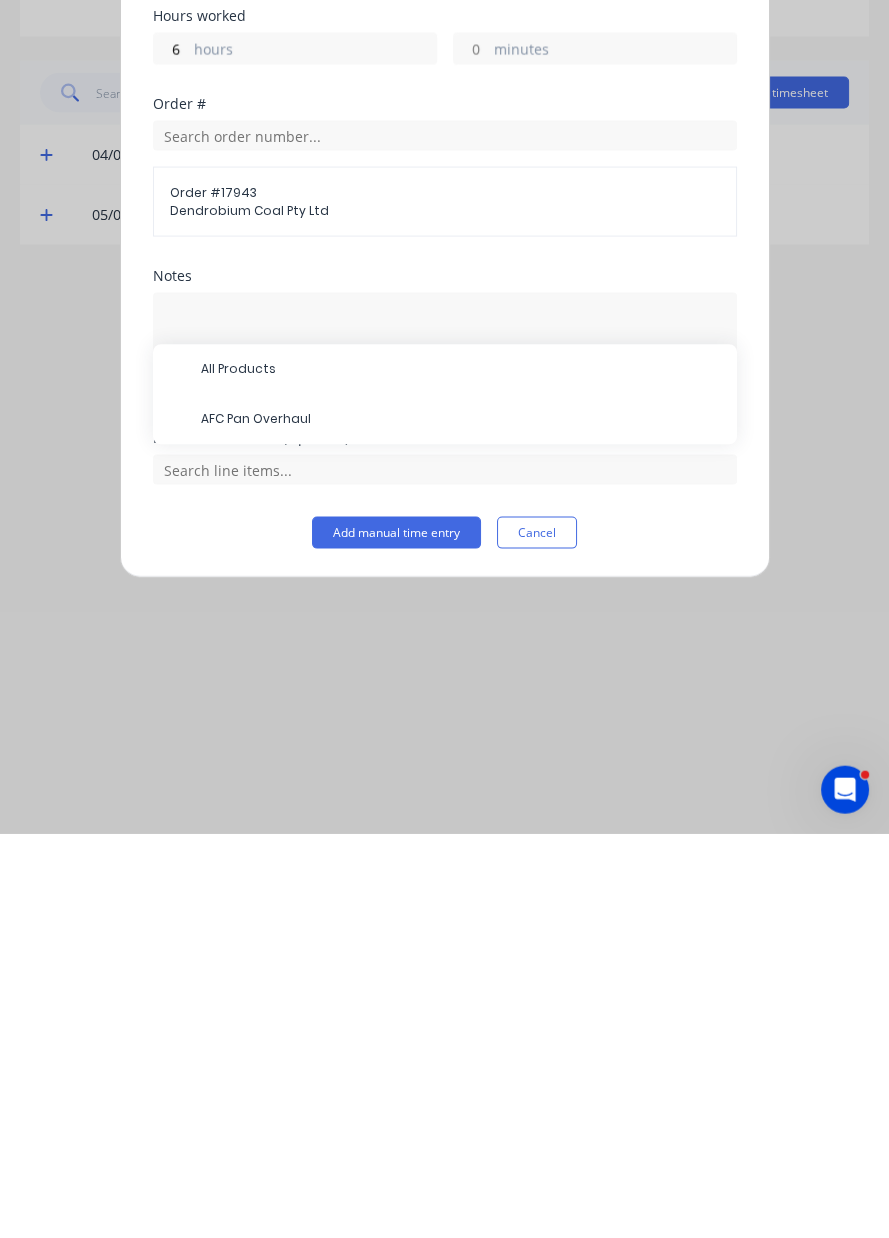 click on "AFC Pan Overhaul" at bounding box center (461, 824) 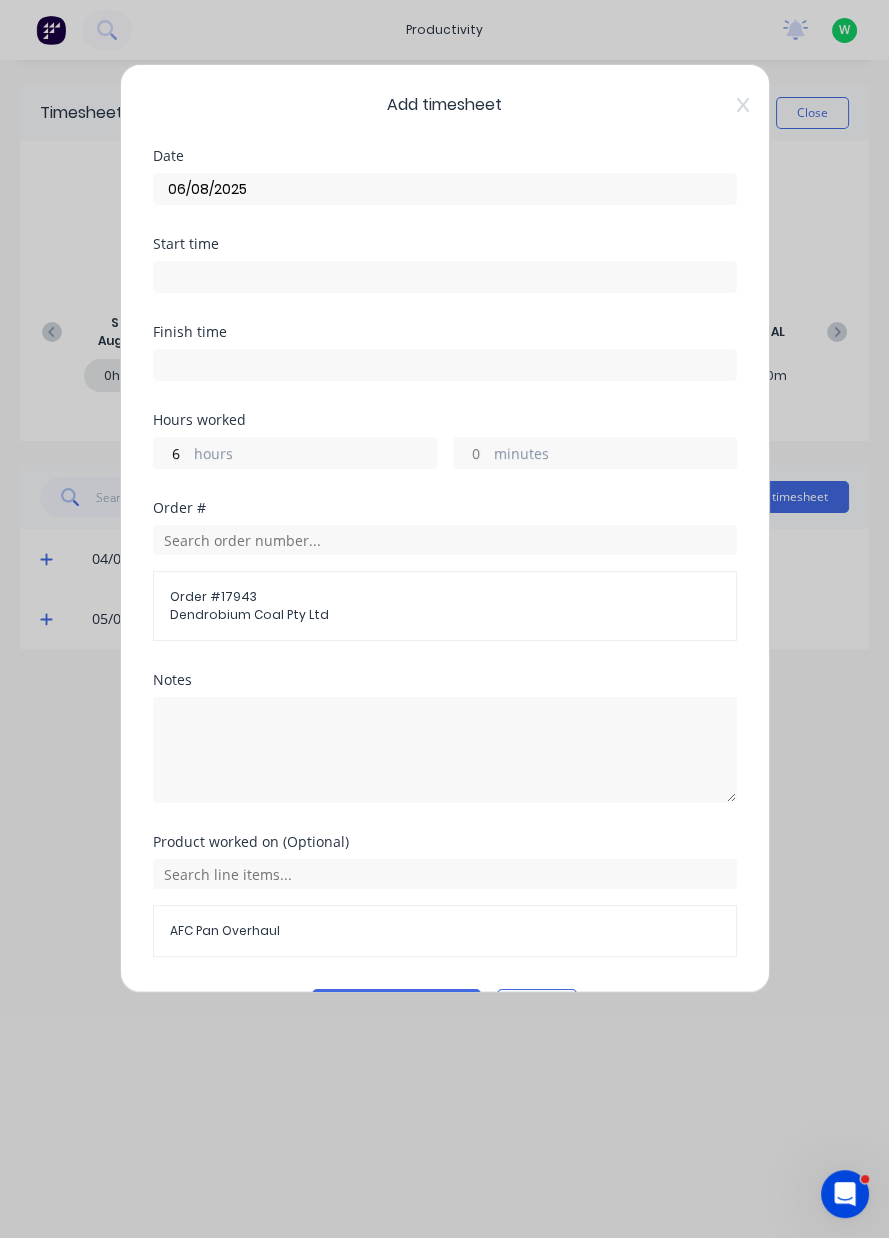 scroll, scrollTop: 53, scrollLeft: 0, axis: vertical 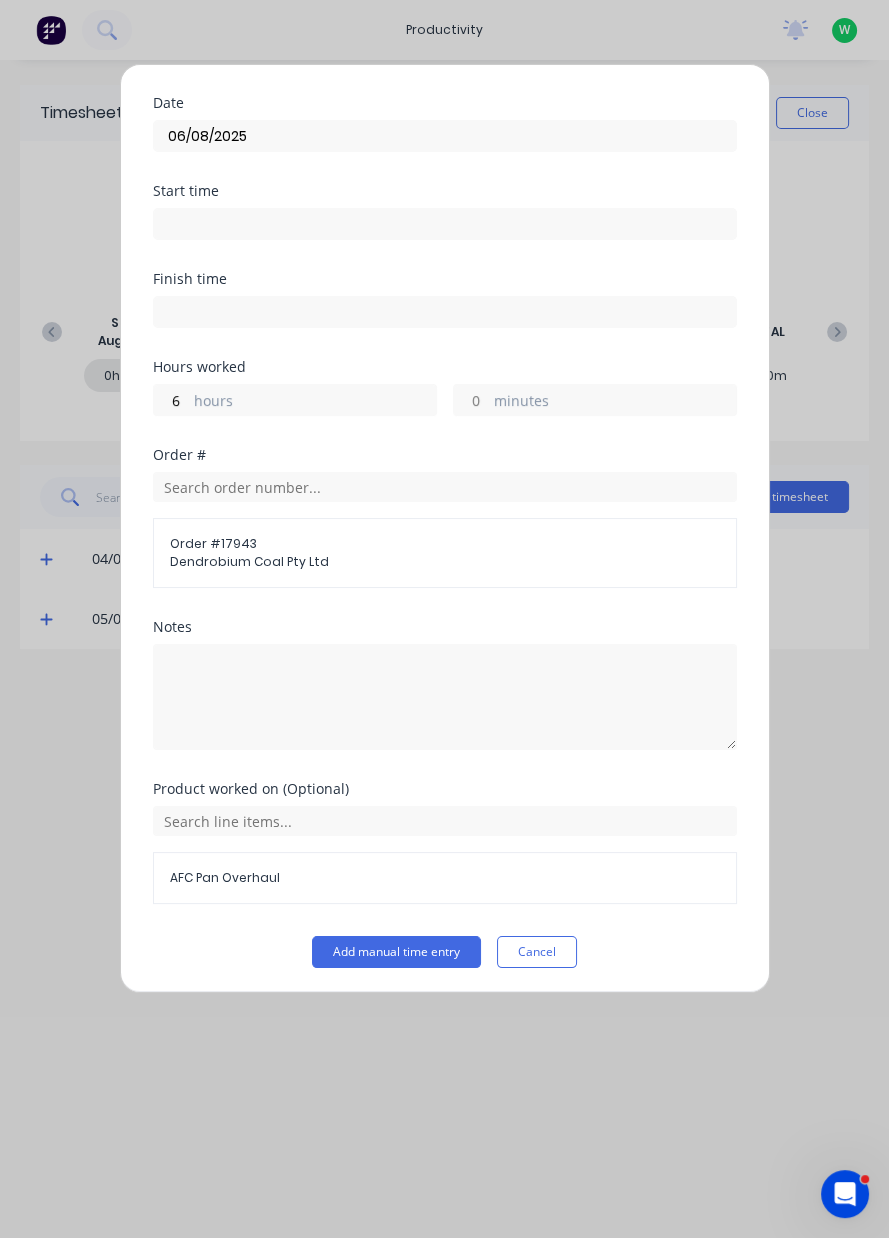 click on "Add manual time entry" at bounding box center [396, 952] 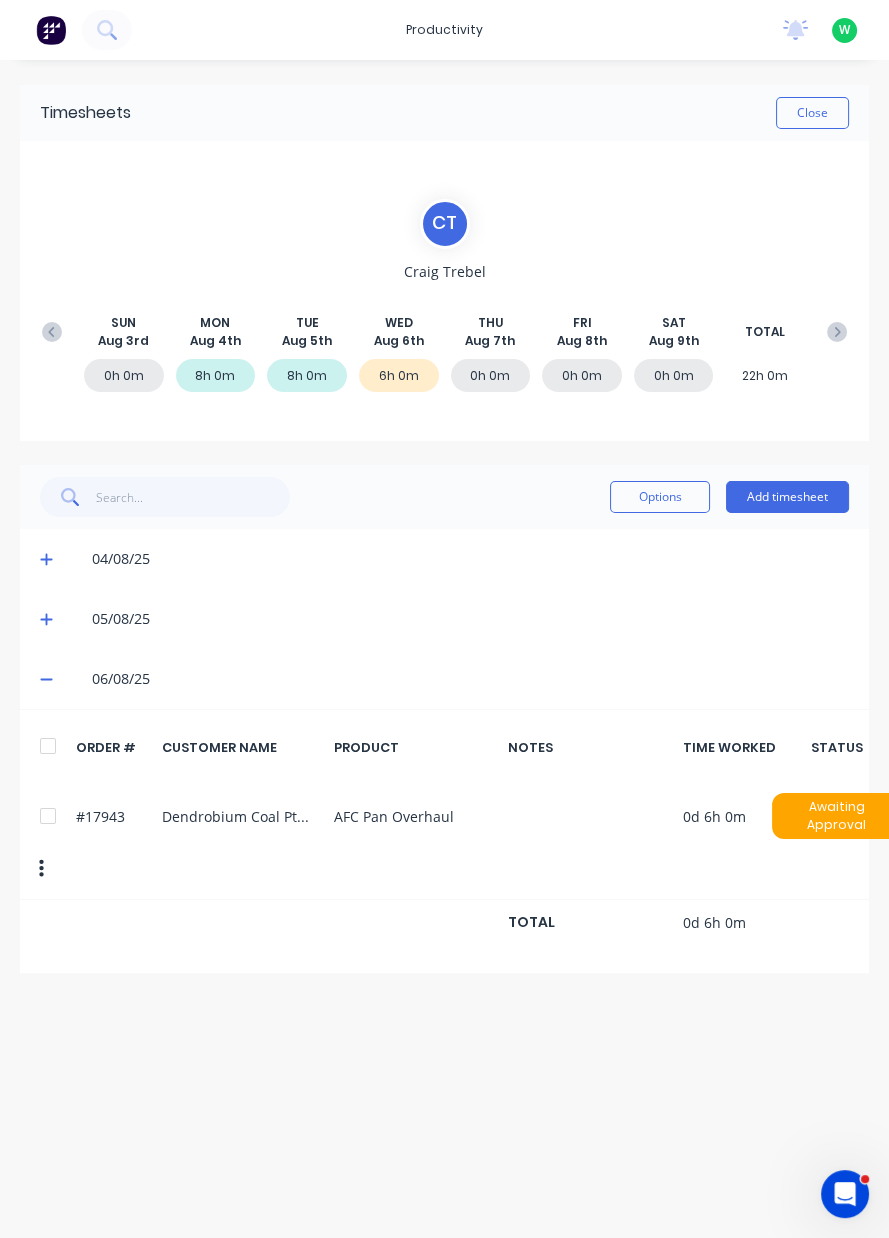click on "Add timesheet" at bounding box center (787, 497) 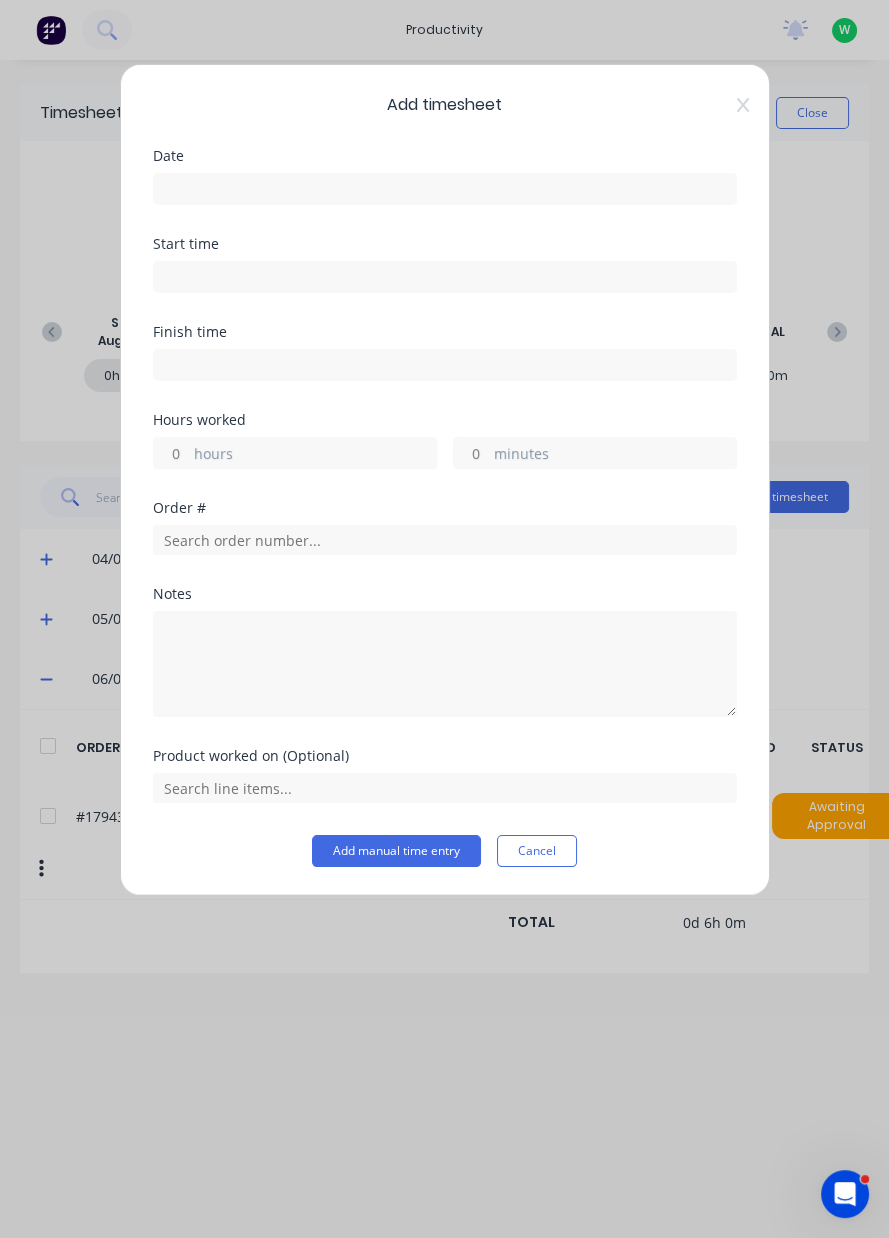 click at bounding box center [445, 189] 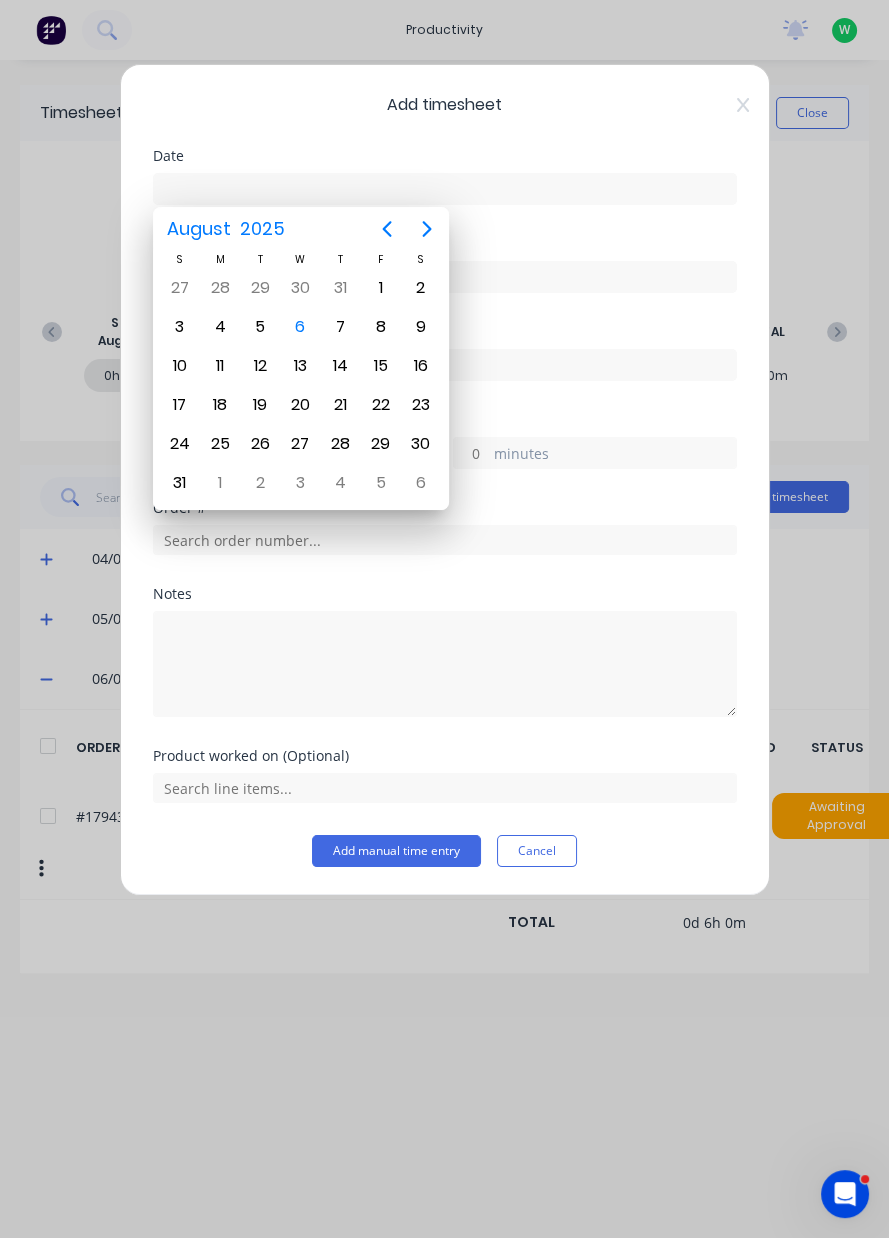 click on "6" at bounding box center (300, 327) 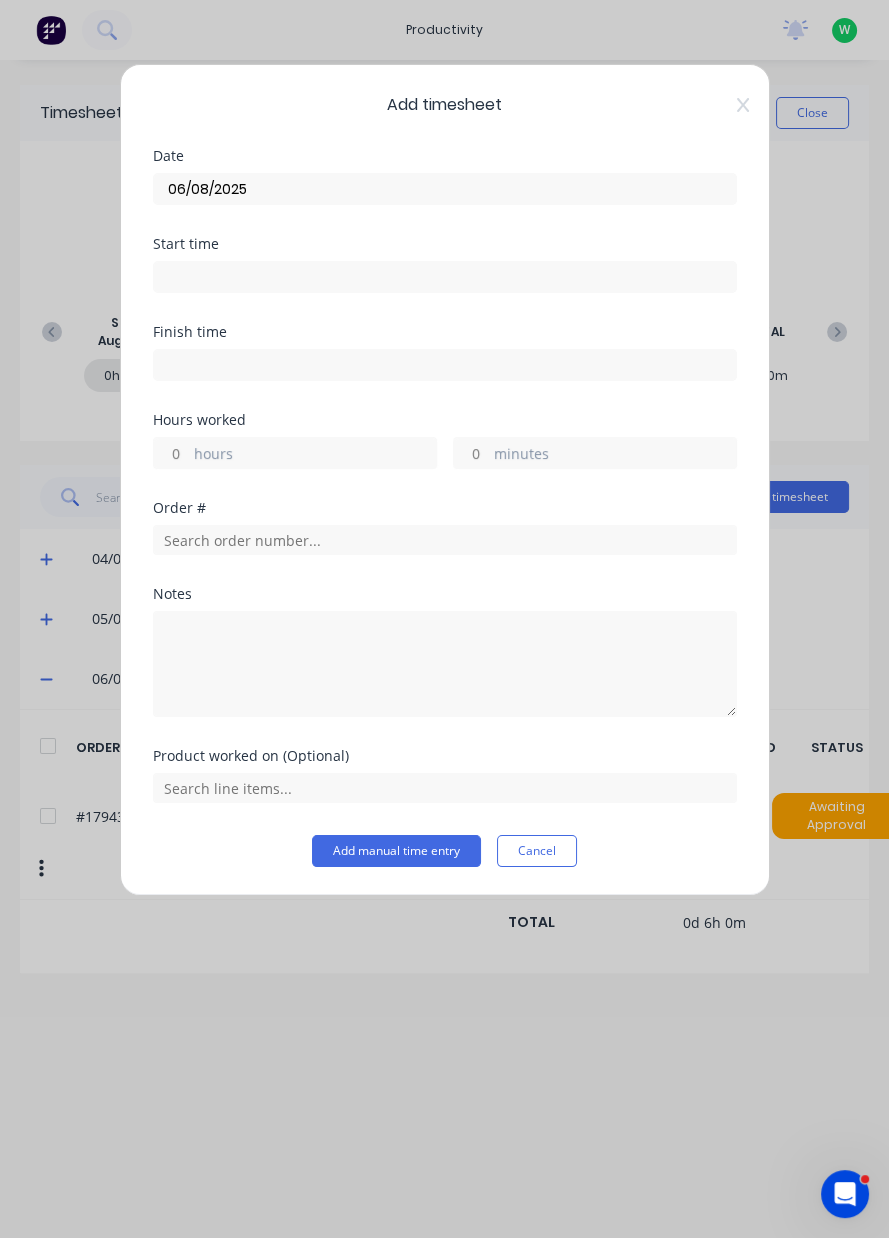 click on "hours" at bounding box center [315, 455] 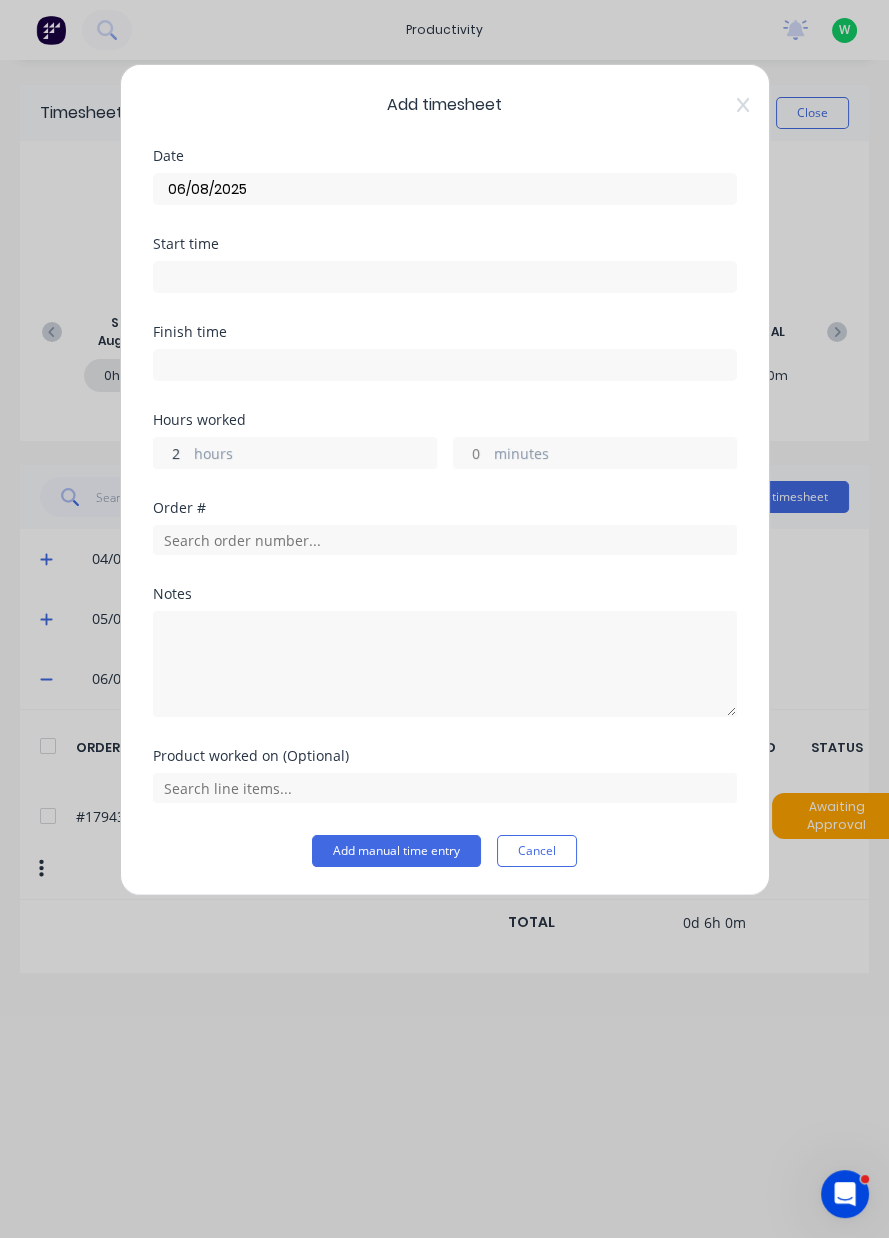 type on "2" 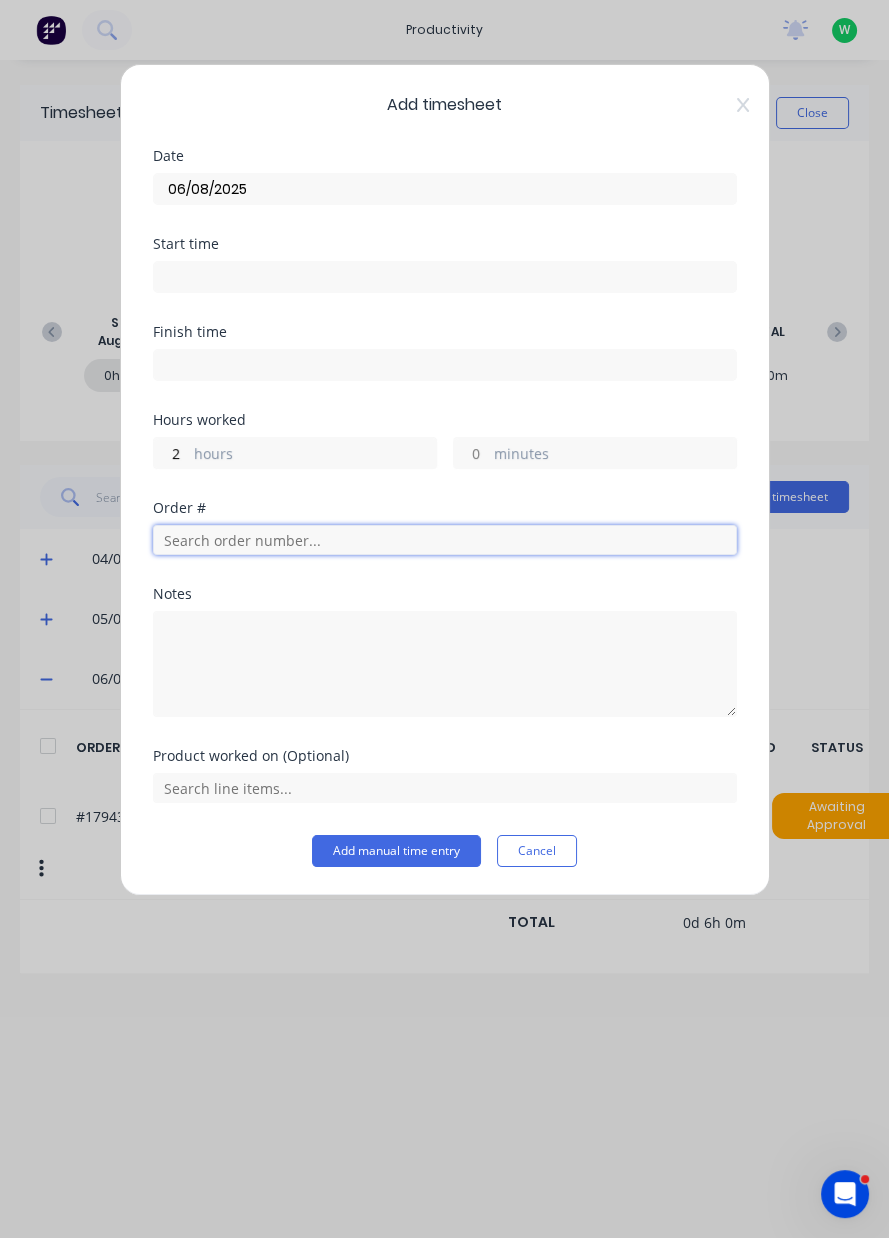 click at bounding box center (445, 540) 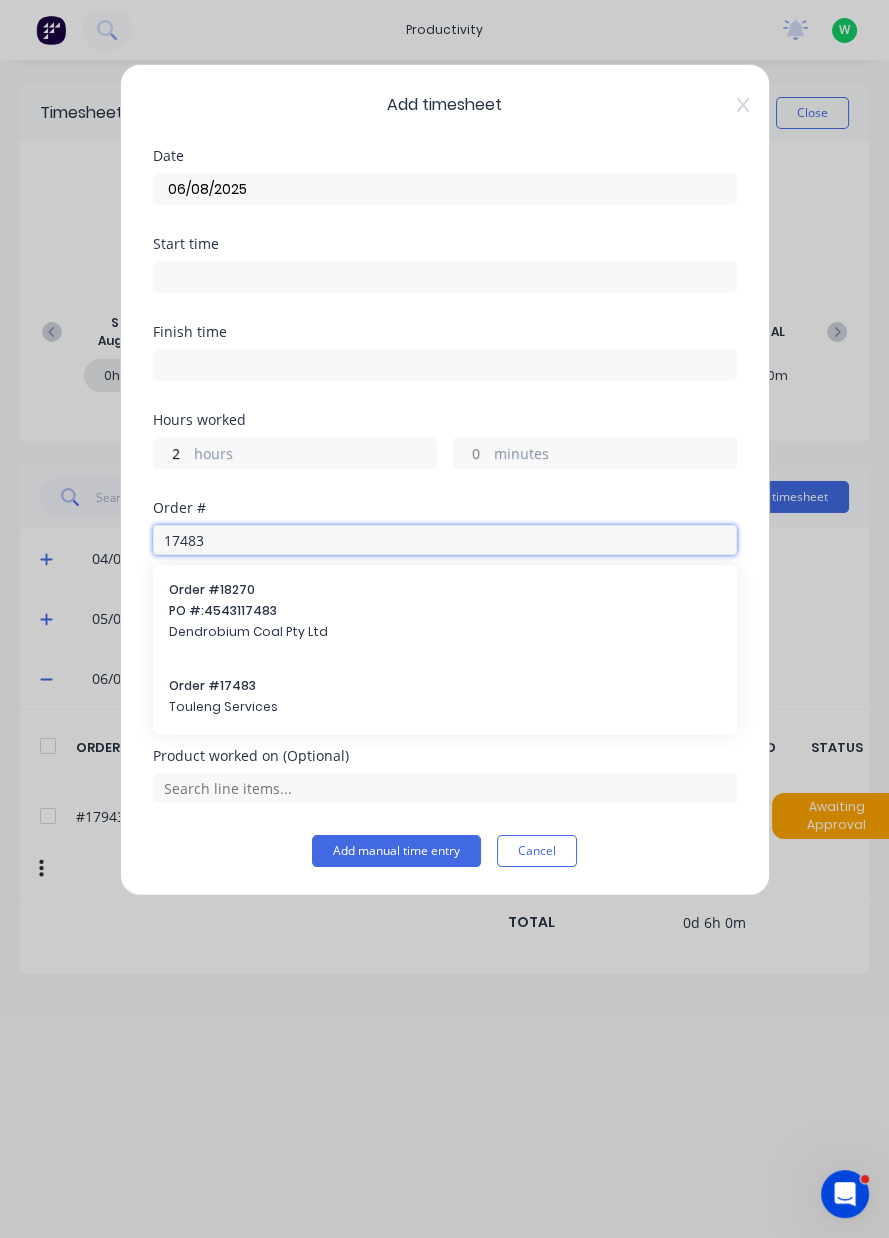 type on "17483" 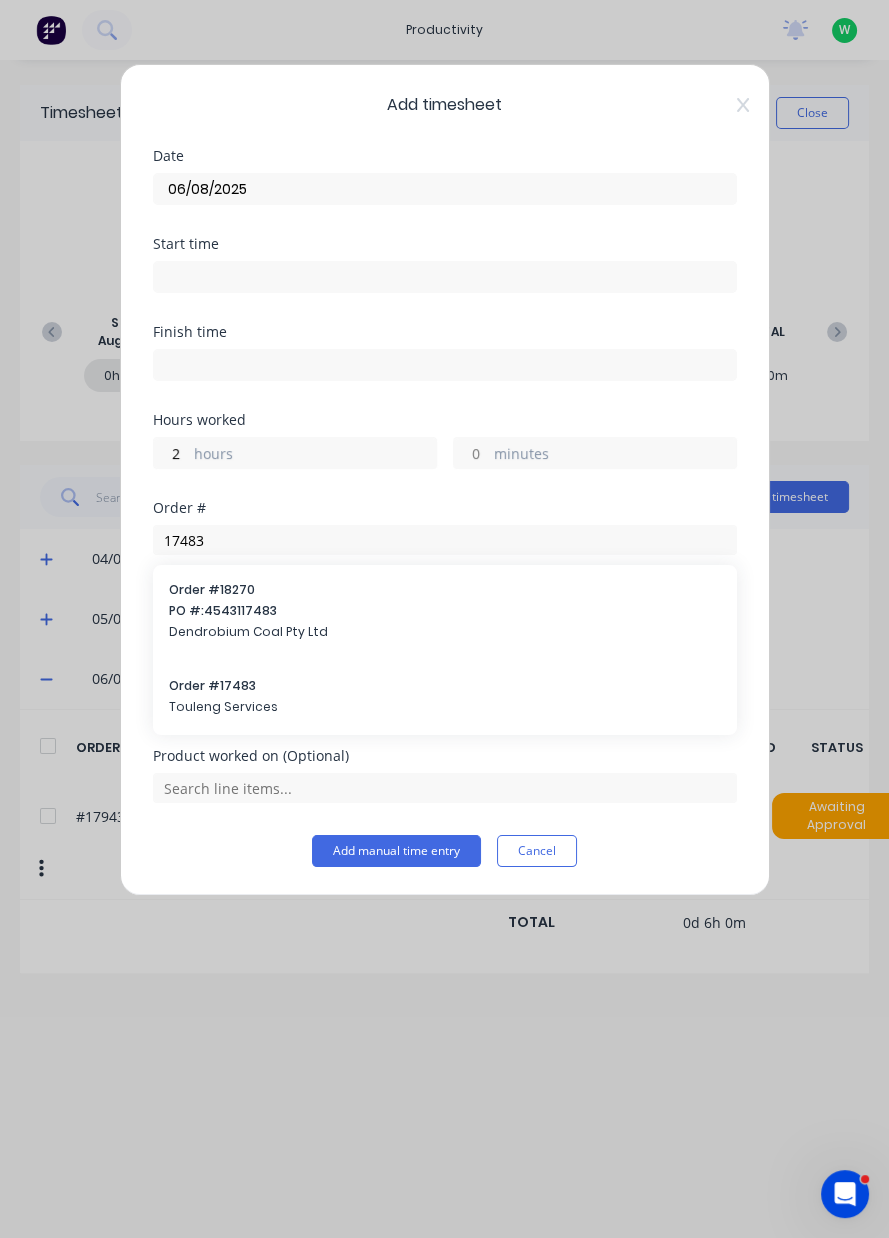 click on "Touleng Services" at bounding box center [445, 707] 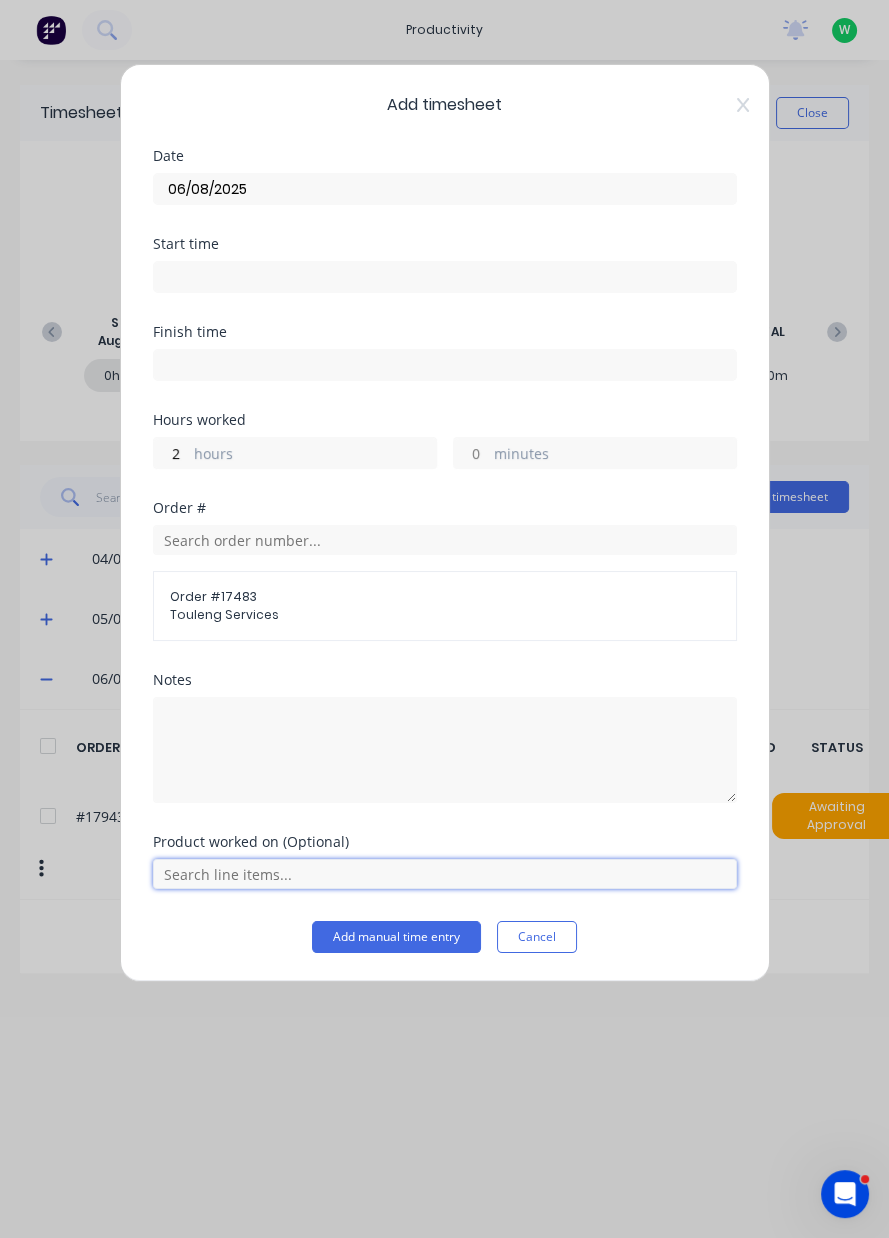 click at bounding box center [445, 874] 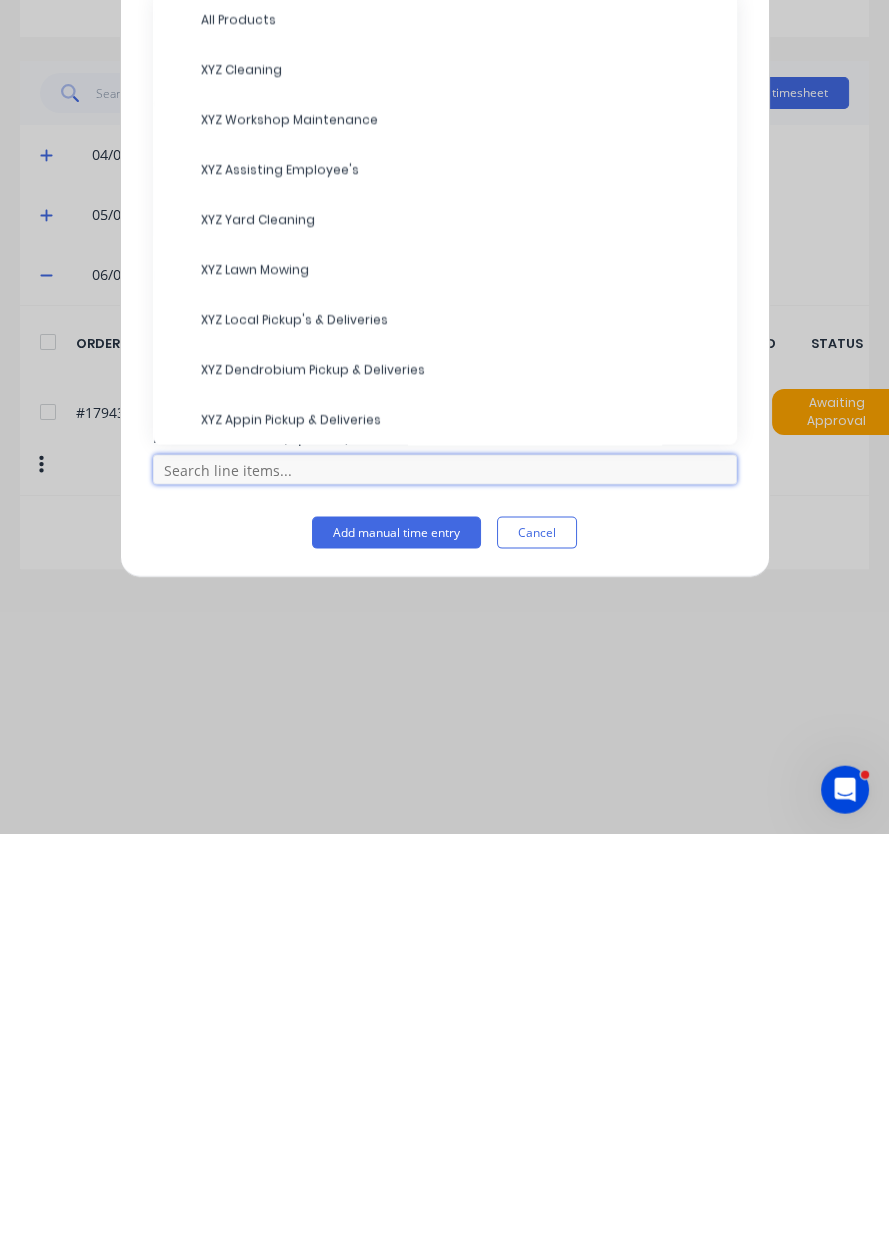 scroll, scrollTop: 49, scrollLeft: 0, axis: vertical 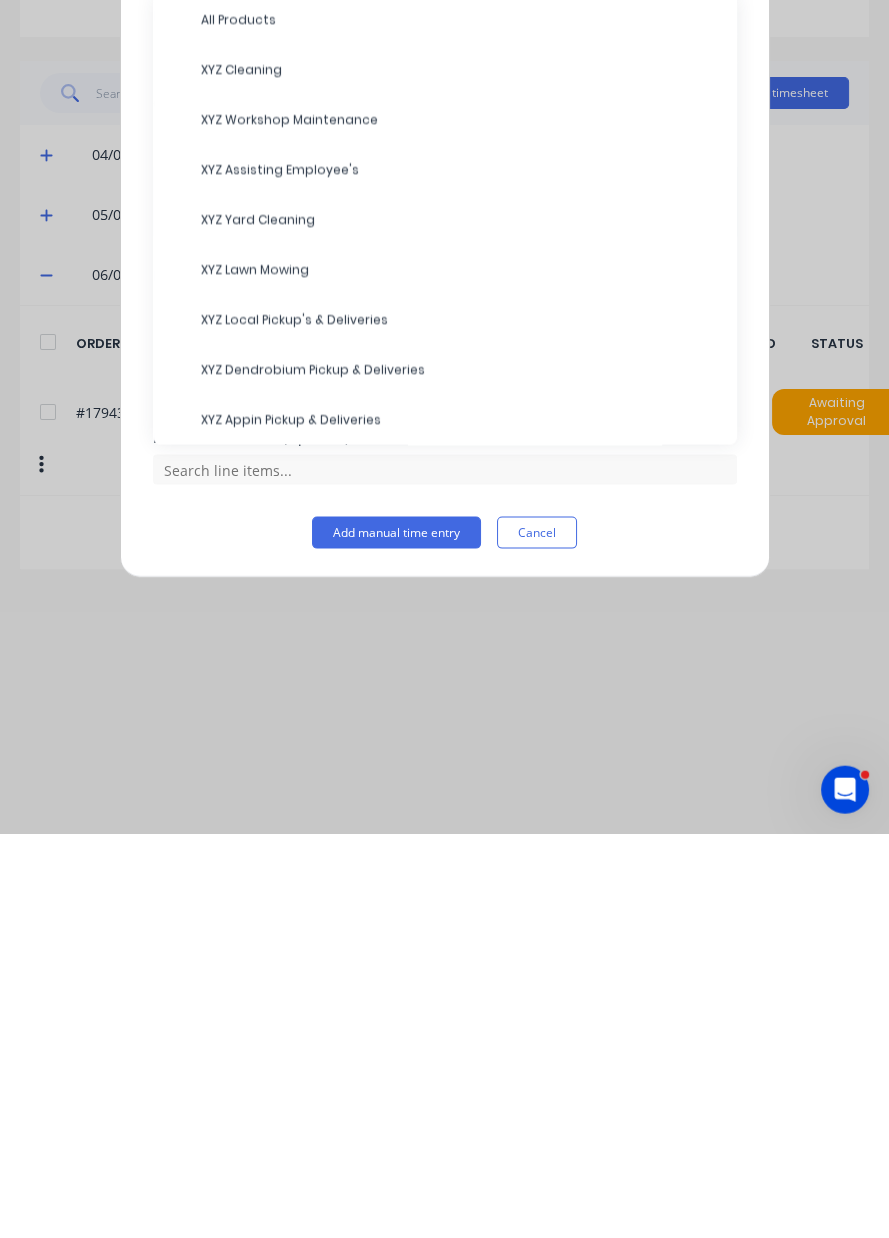 click on "XYZ Local Pickup's & Deliveries" at bounding box center [461, 724] 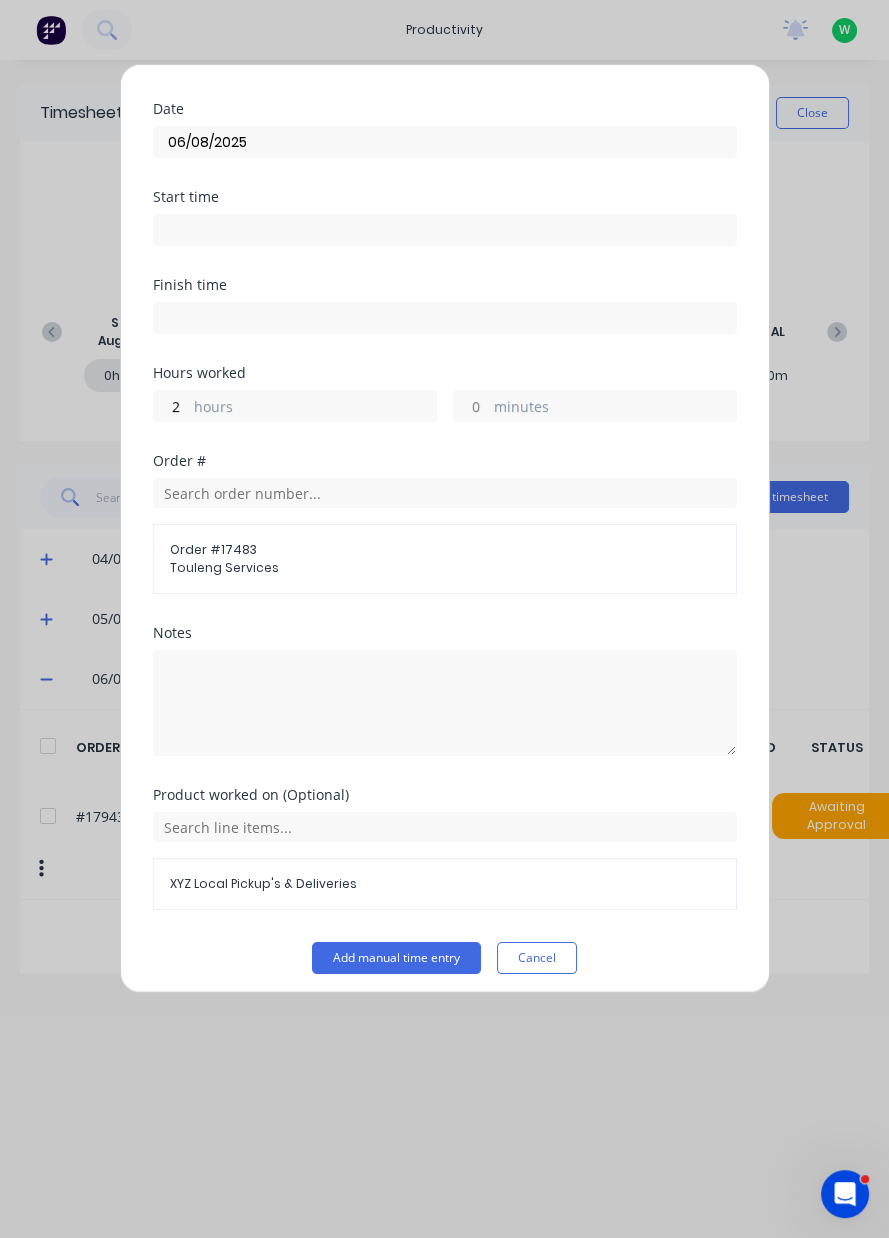 scroll, scrollTop: 46, scrollLeft: 0, axis: vertical 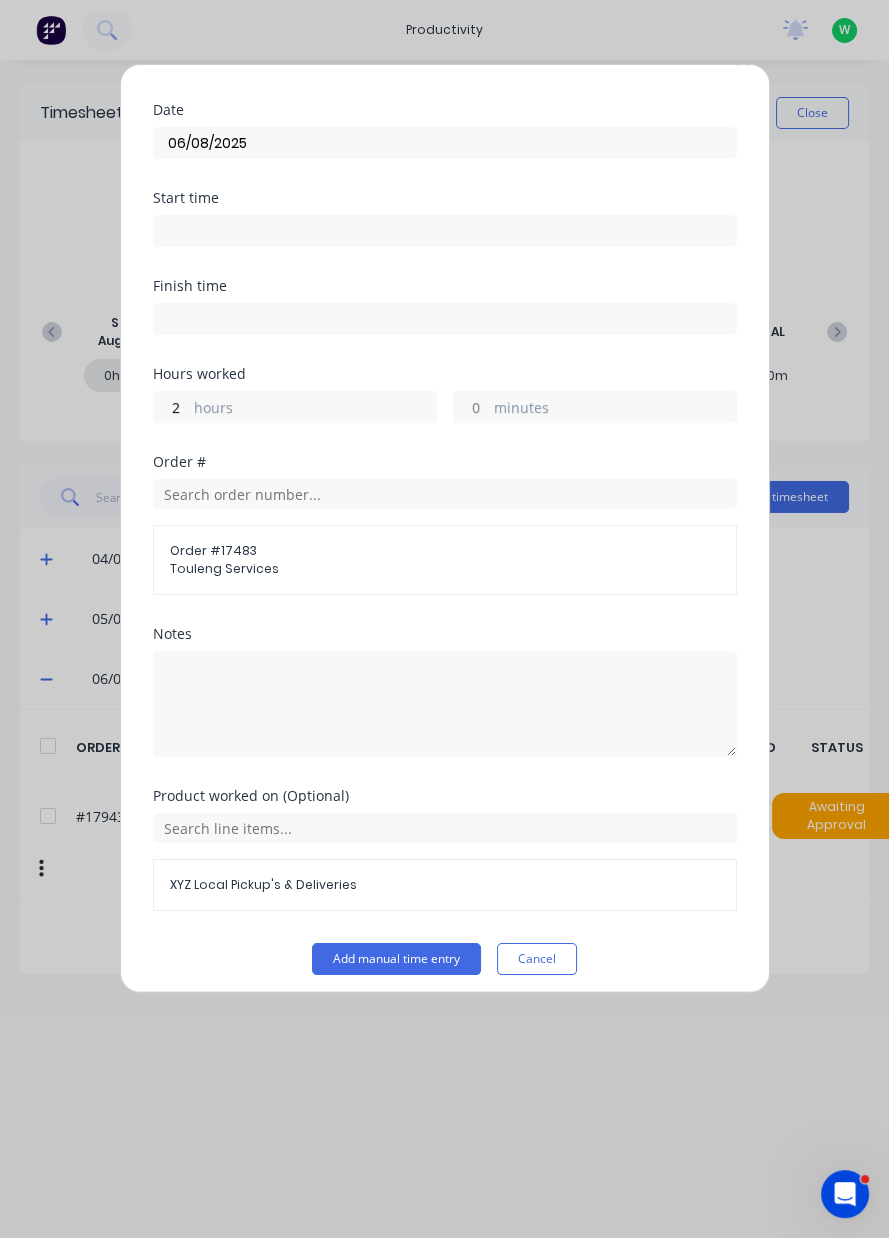 click on "Add manual time entry" at bounding box center [396, 959] 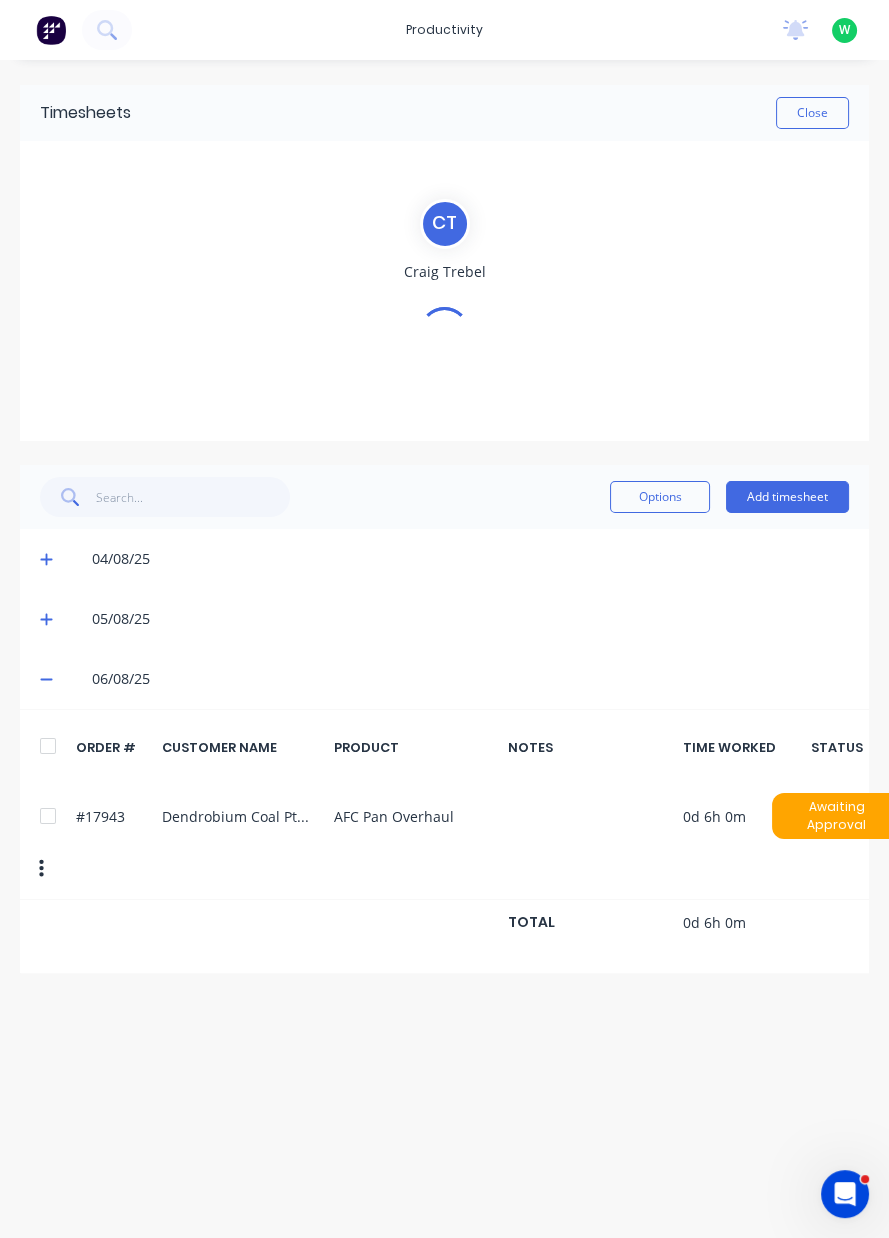 scroll, scrollTop: 0, scrollLeft: 0, axis: both 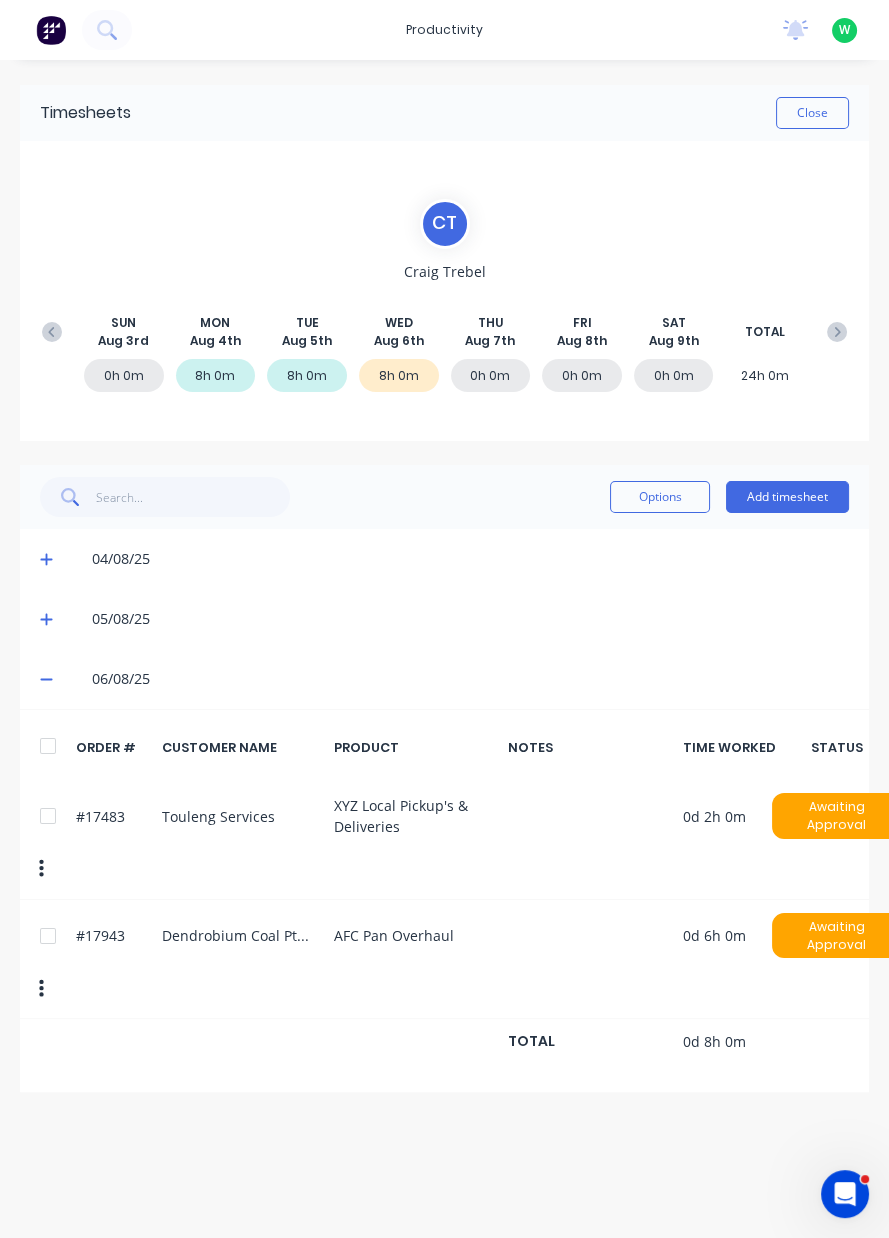 click on "Close" at bounding box center [812, 113] 